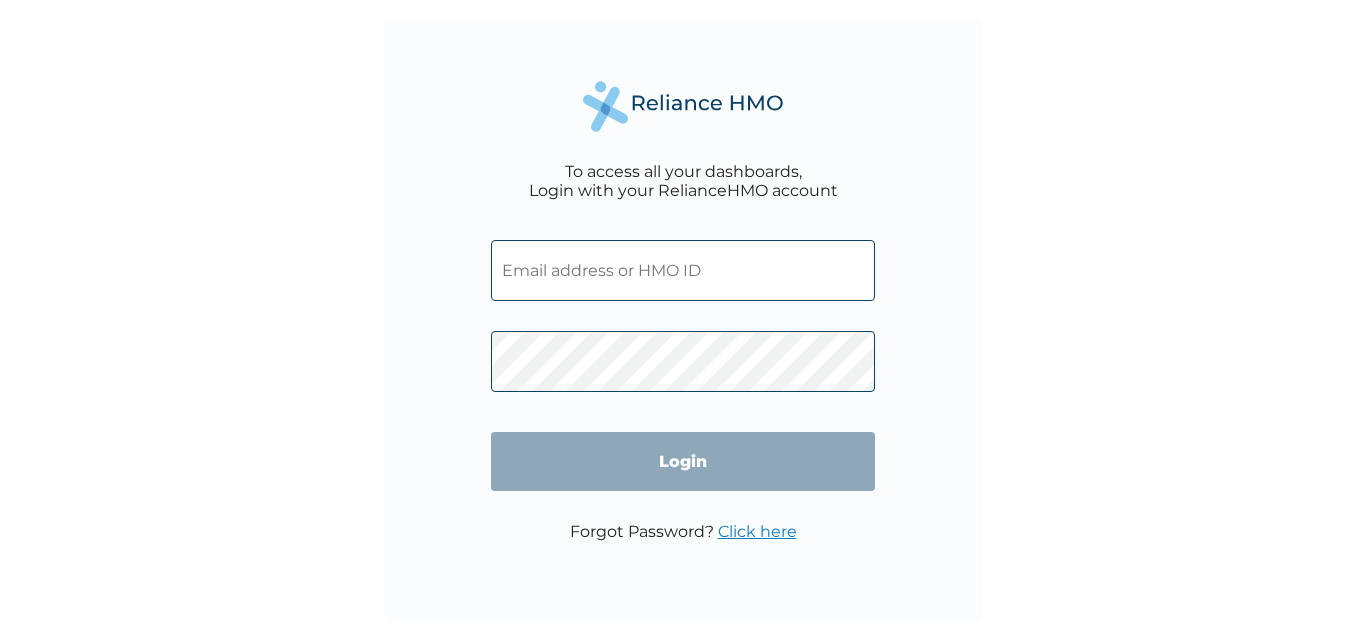 scroll, scrollTop: 0, scrollLeft: 0, axis: both 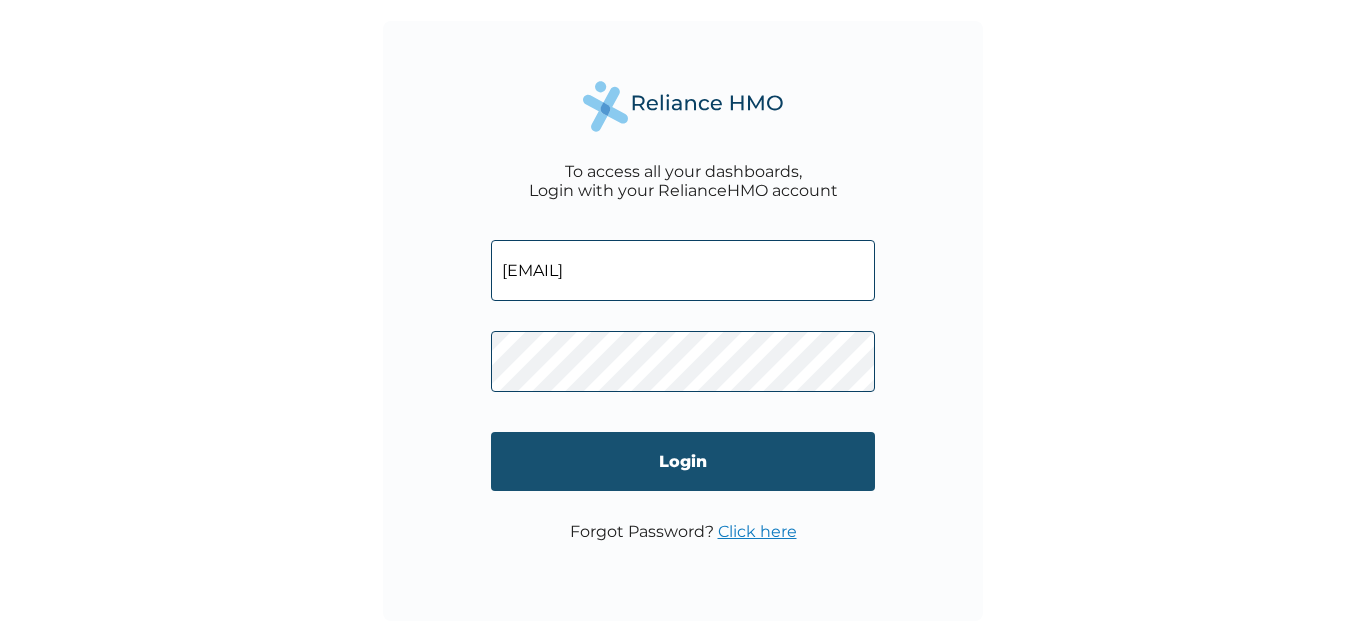 click on "Login" at bounding box center (683, 461) 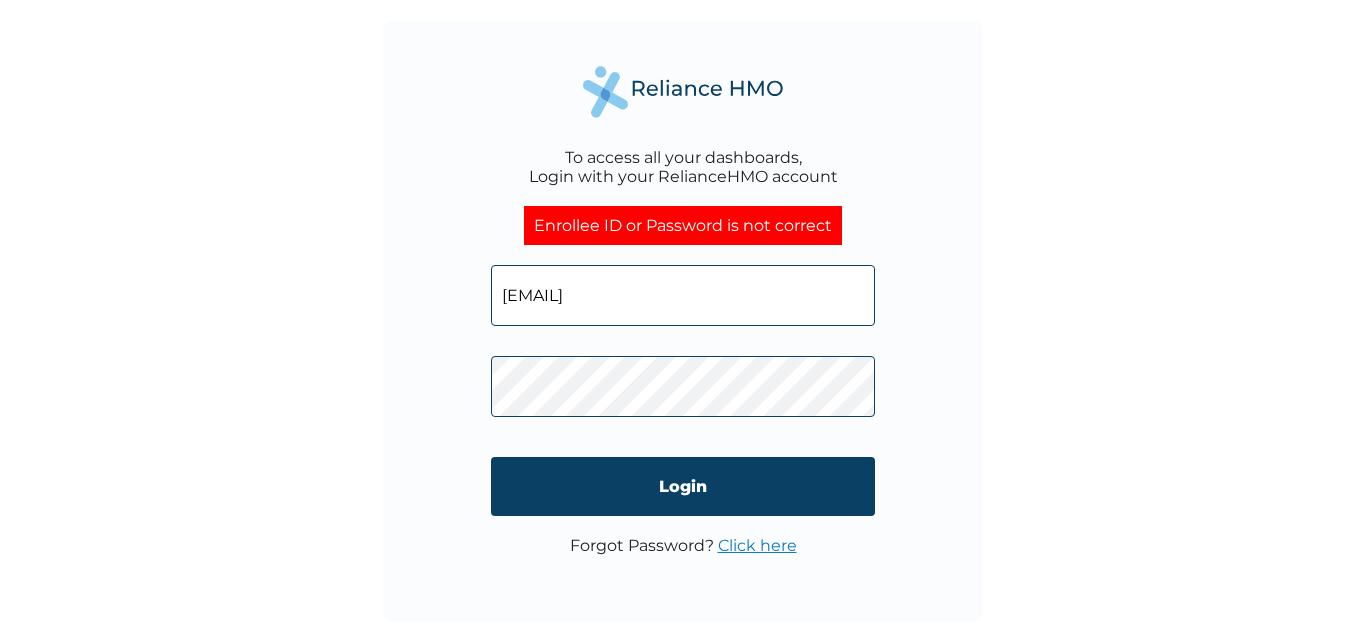 click on "Click here" at bounding box center (757, 545) 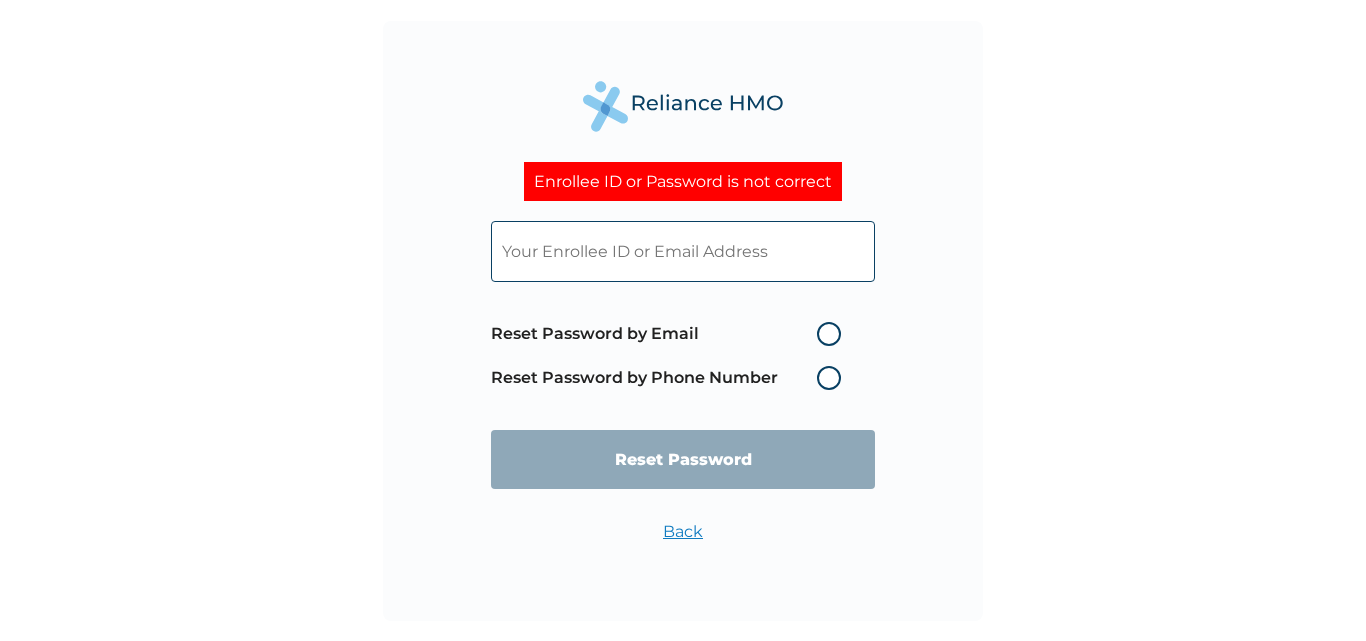 click on "Reset Password by Email" at bounding box center [671, 334] 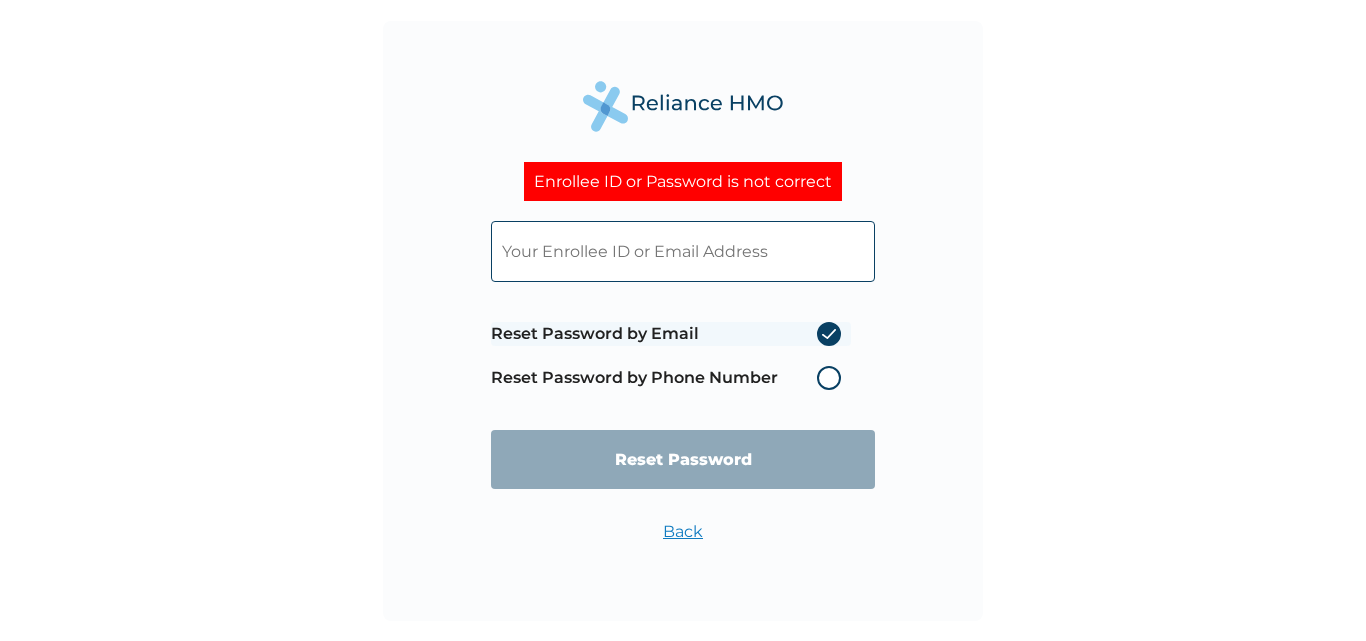 radio on "true" 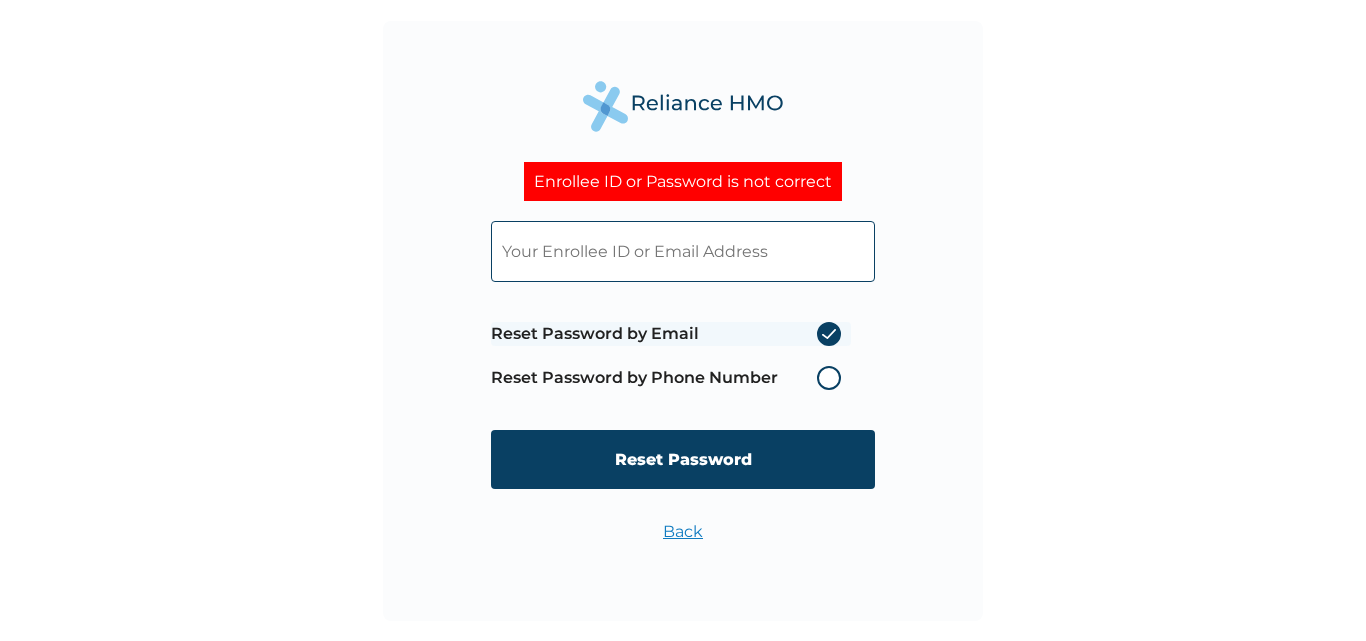 click at bounding box center (683, 251) 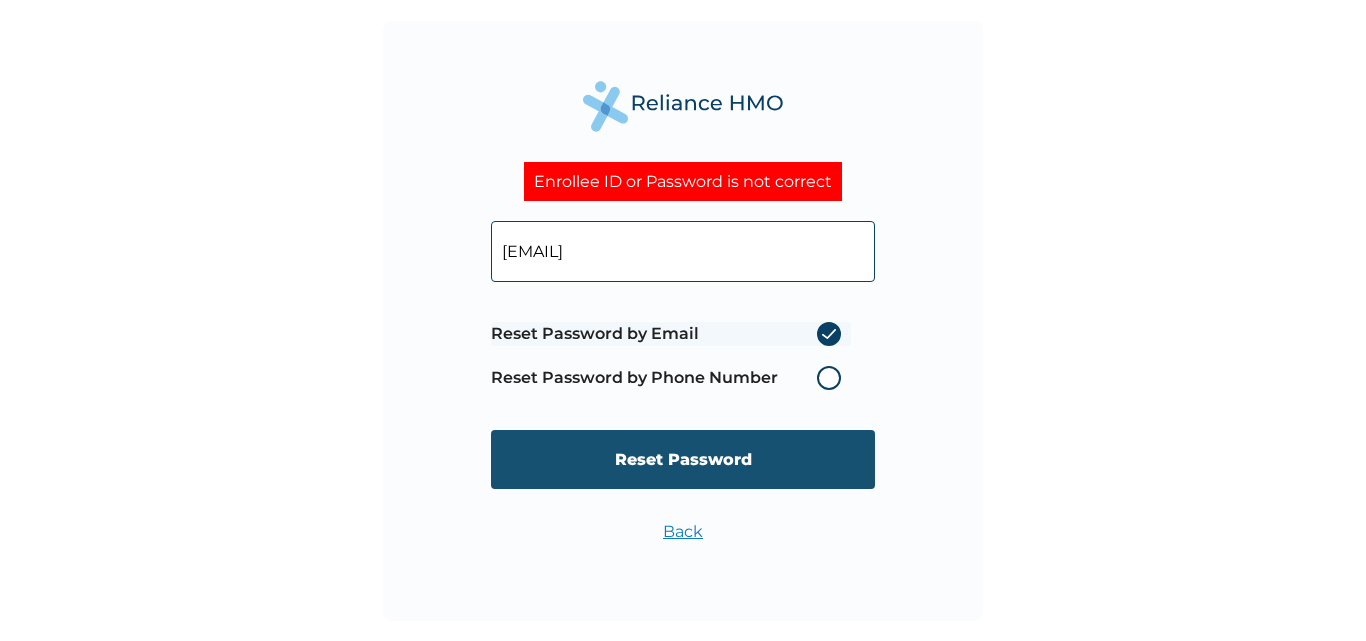 click on "Reset Password" at bounding box center [683, 459] 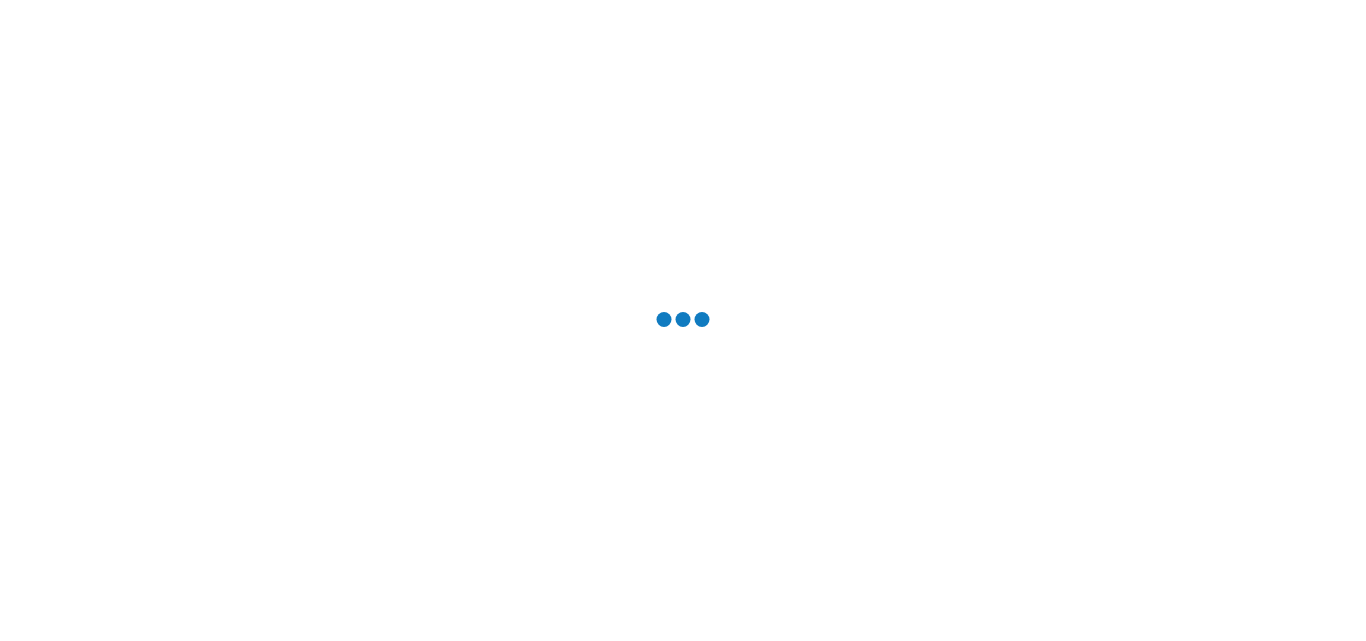scroll, scrollTop: 0, scrollLeft: 0, axis: both 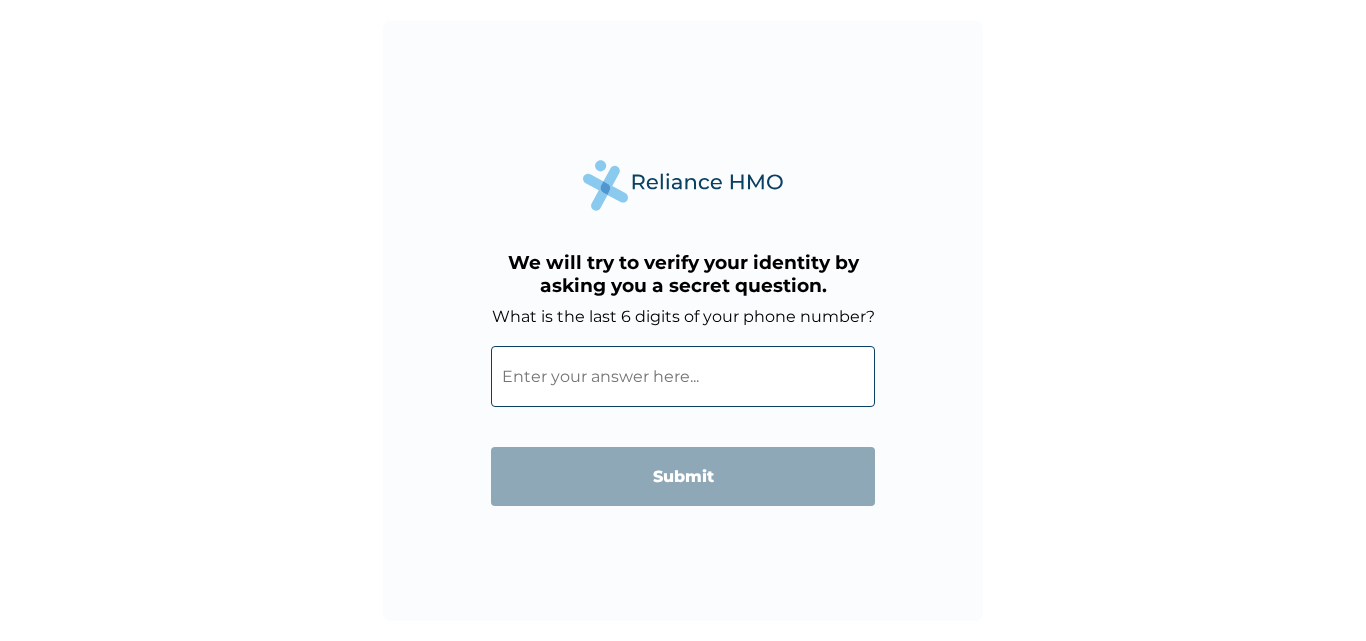 click on "What is the last 6 digits of your phone number?" at bounding box center [683, 376] 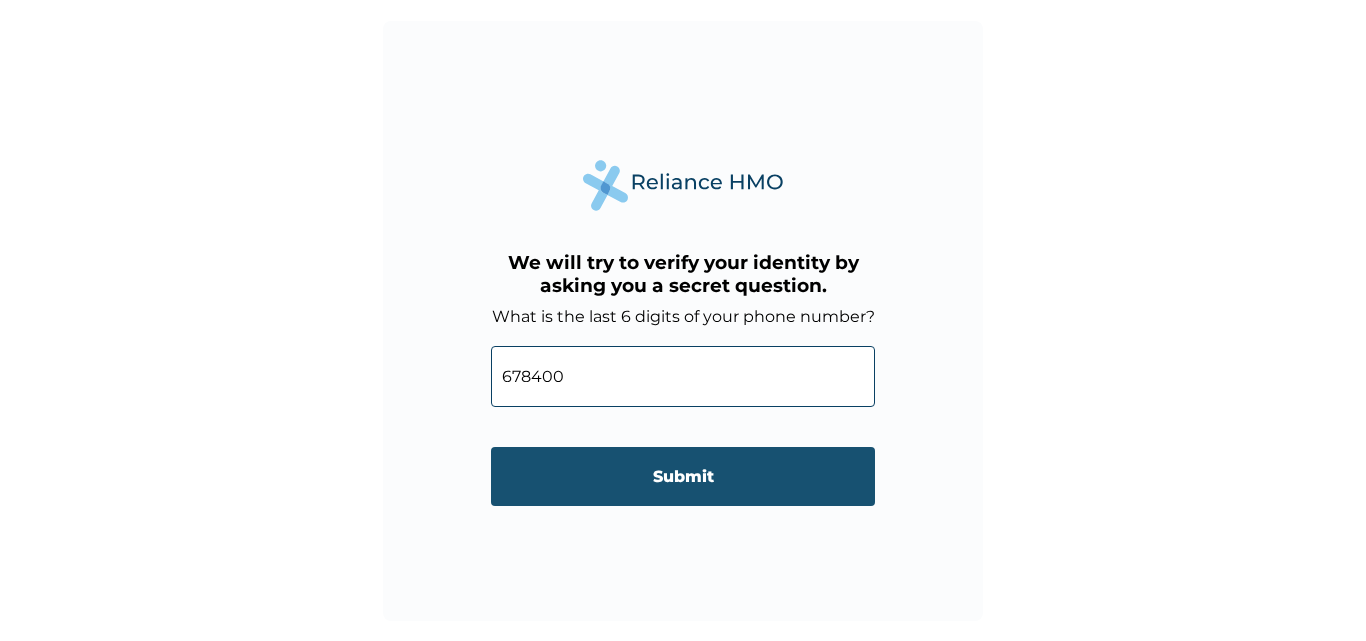 click on "Submit" at bounding box center [683, 476] 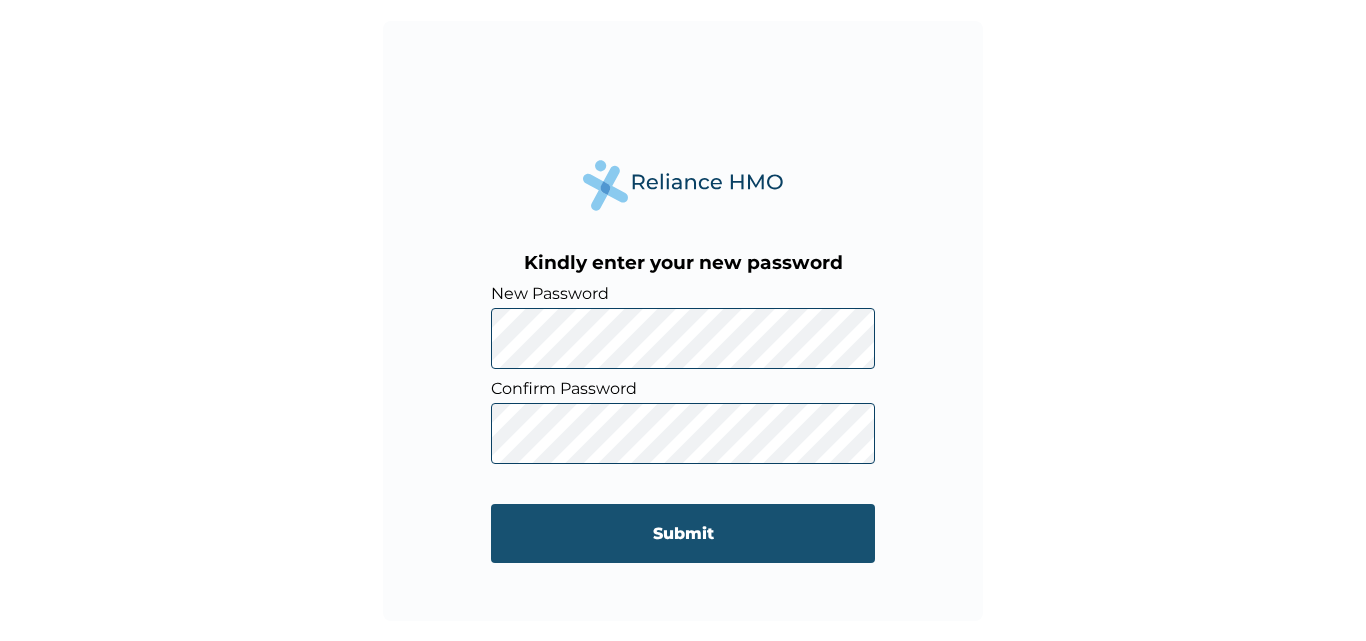 click on "Submit" at bounding box center [683, 533] 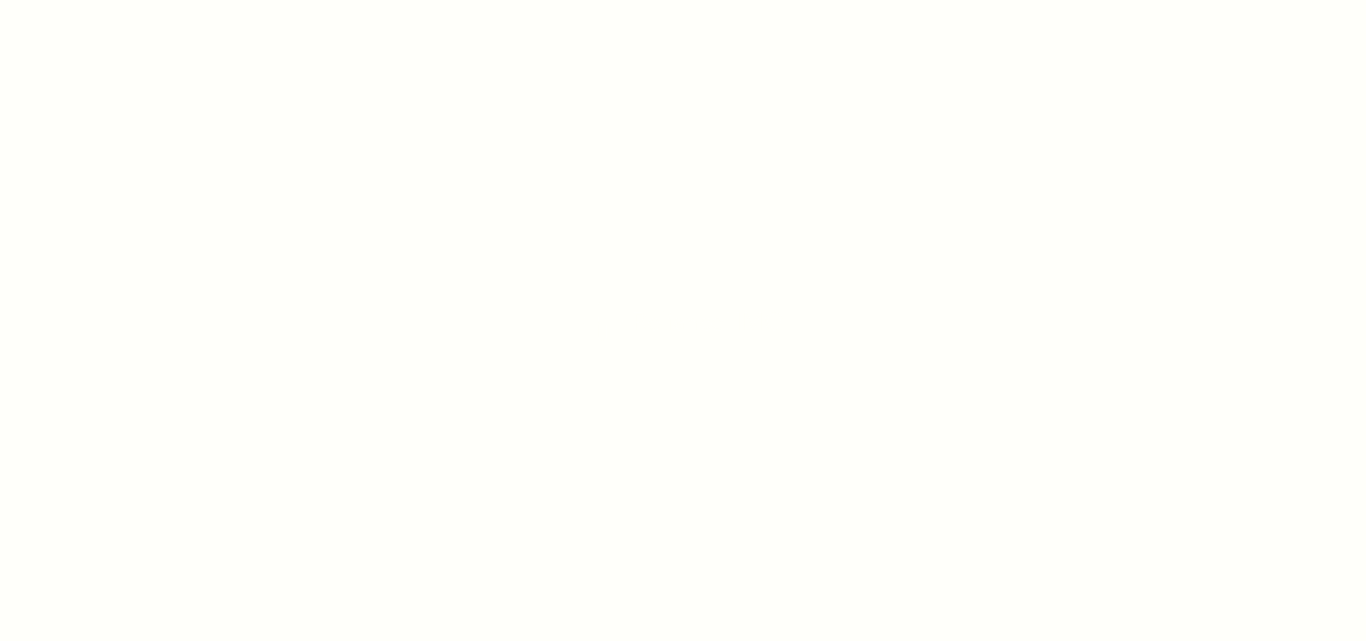 scroll, scrollTop: 0, scrollLeft: 0, axis: both 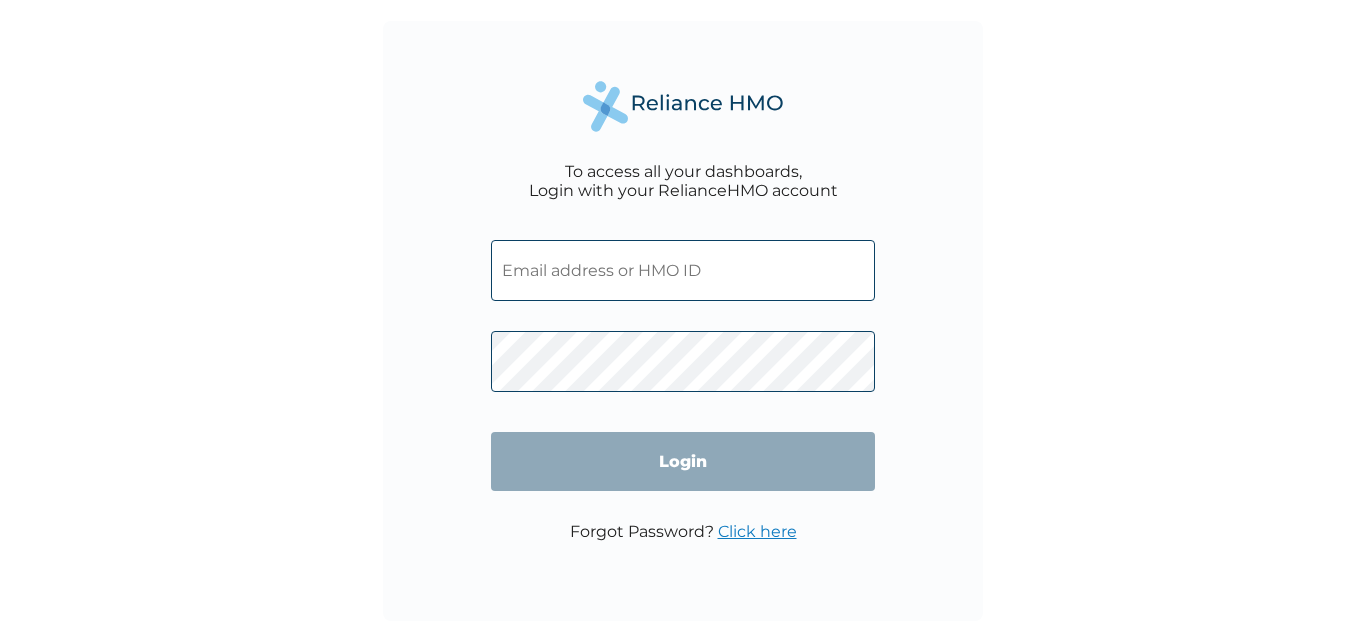 click at bounding box center [683, 270] 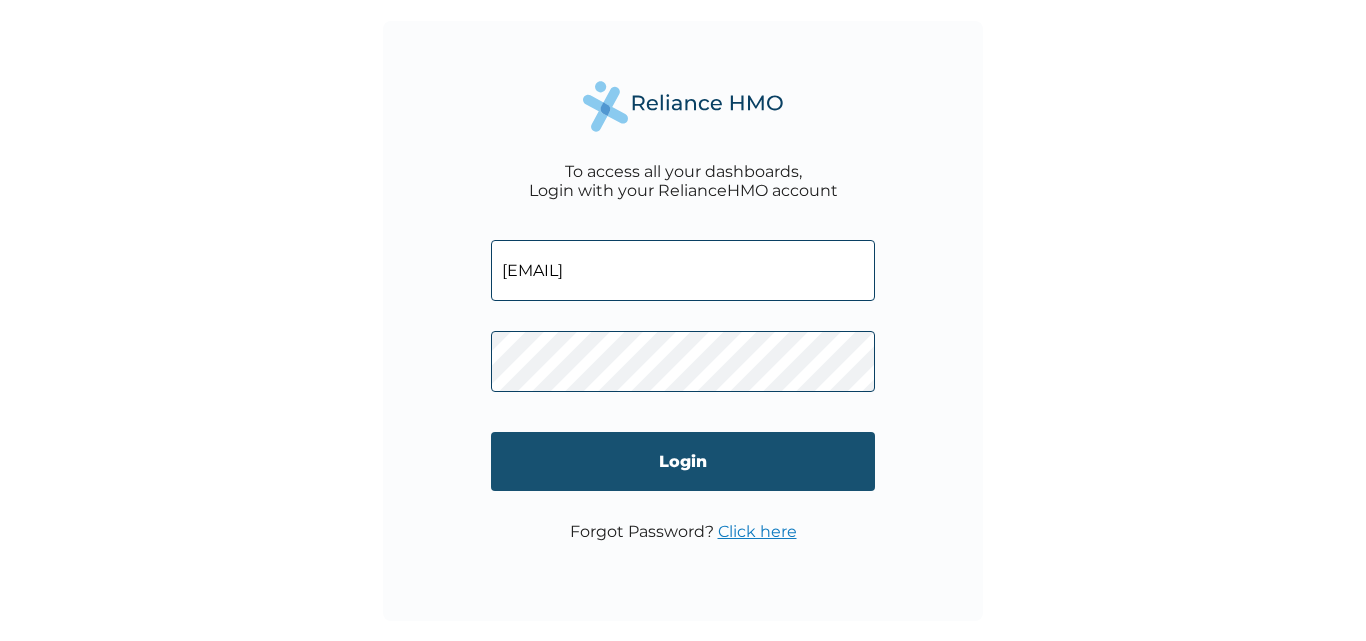 click on "Login" at bounding box center [683, 461] 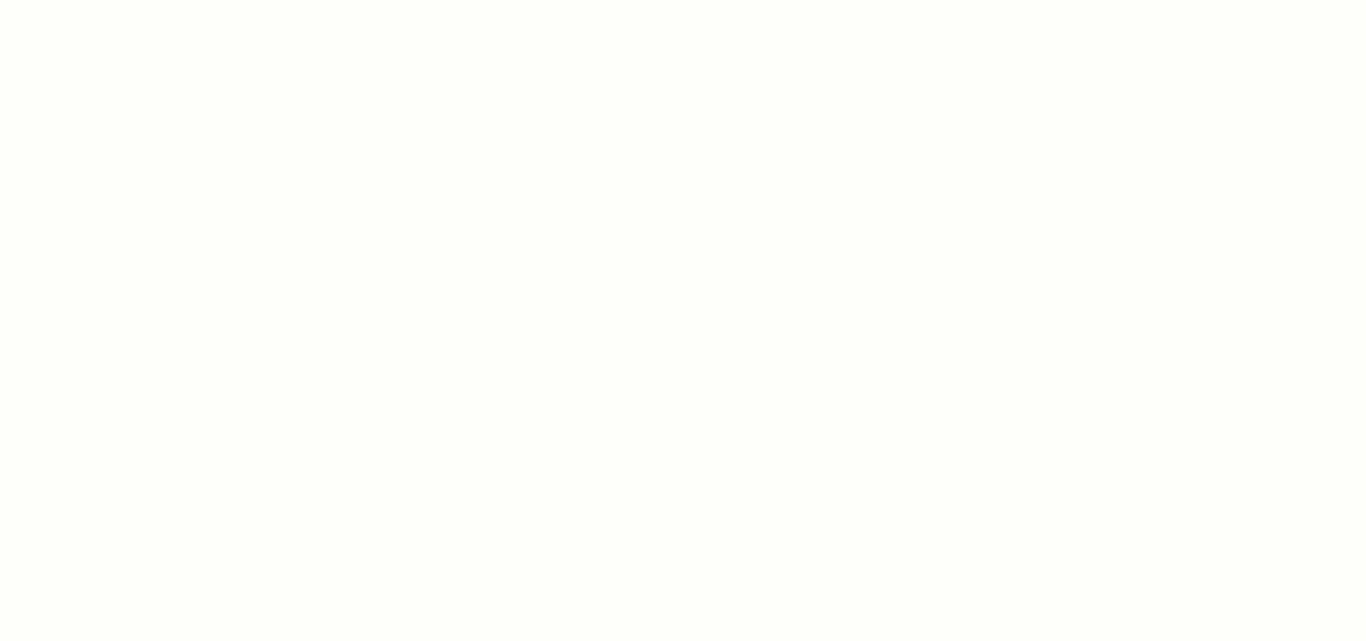 scroll, scrollTop: 0, scrollLeft: 0, axis: both 